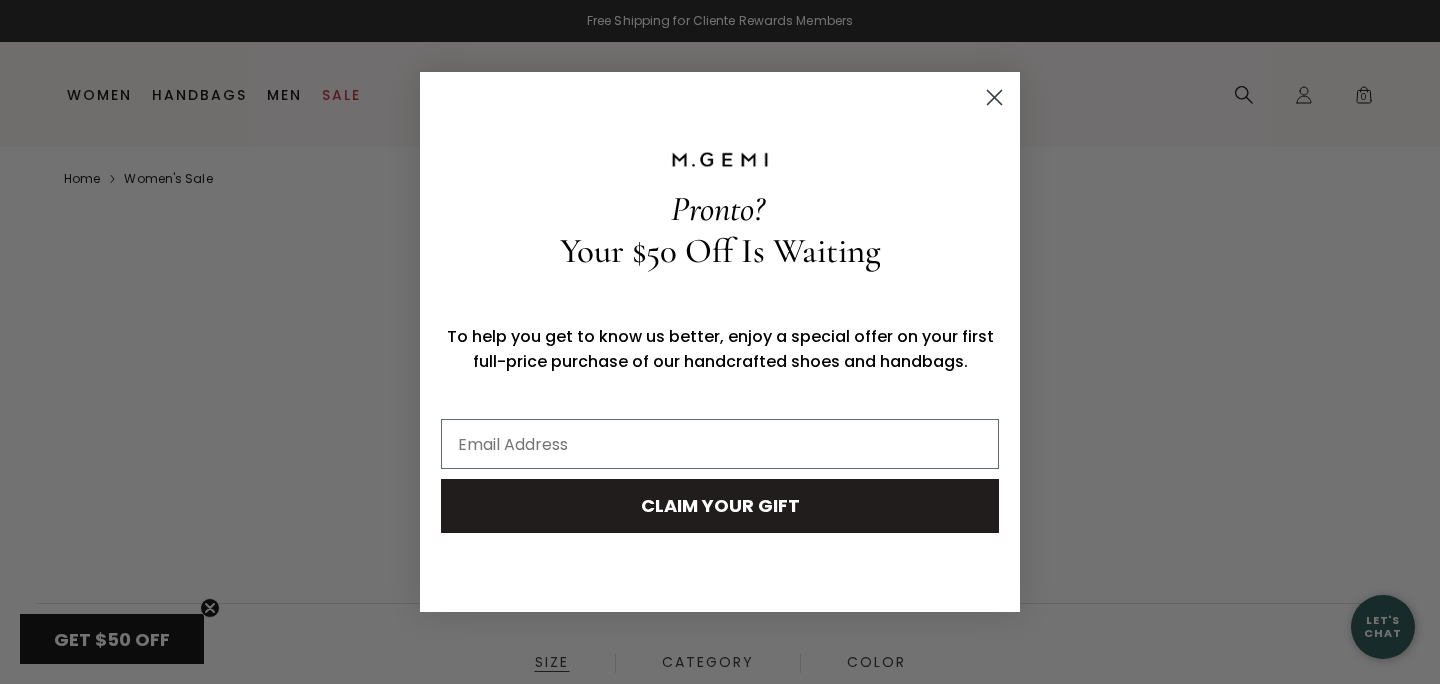 scroll, scrollTop: 0, scrollLeft: 0, axis: both 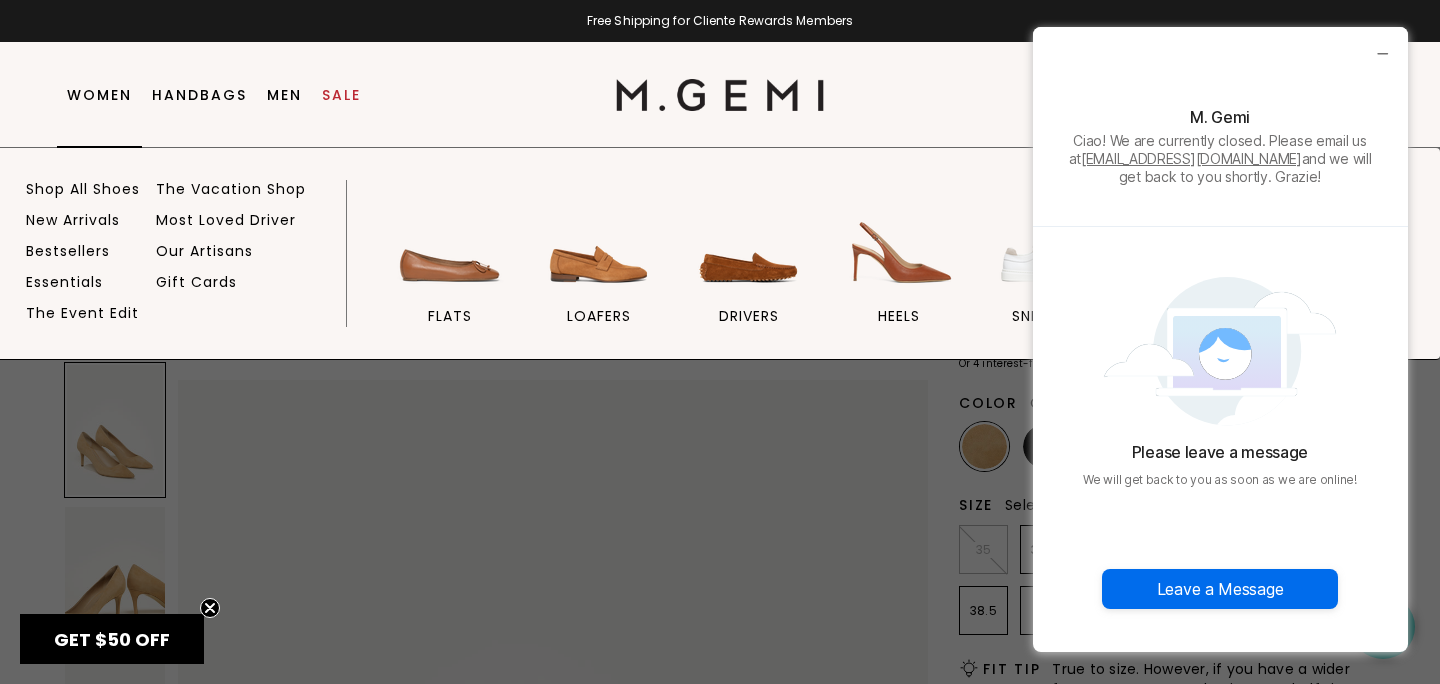 click on "Women" at bounding box center (99, 95) 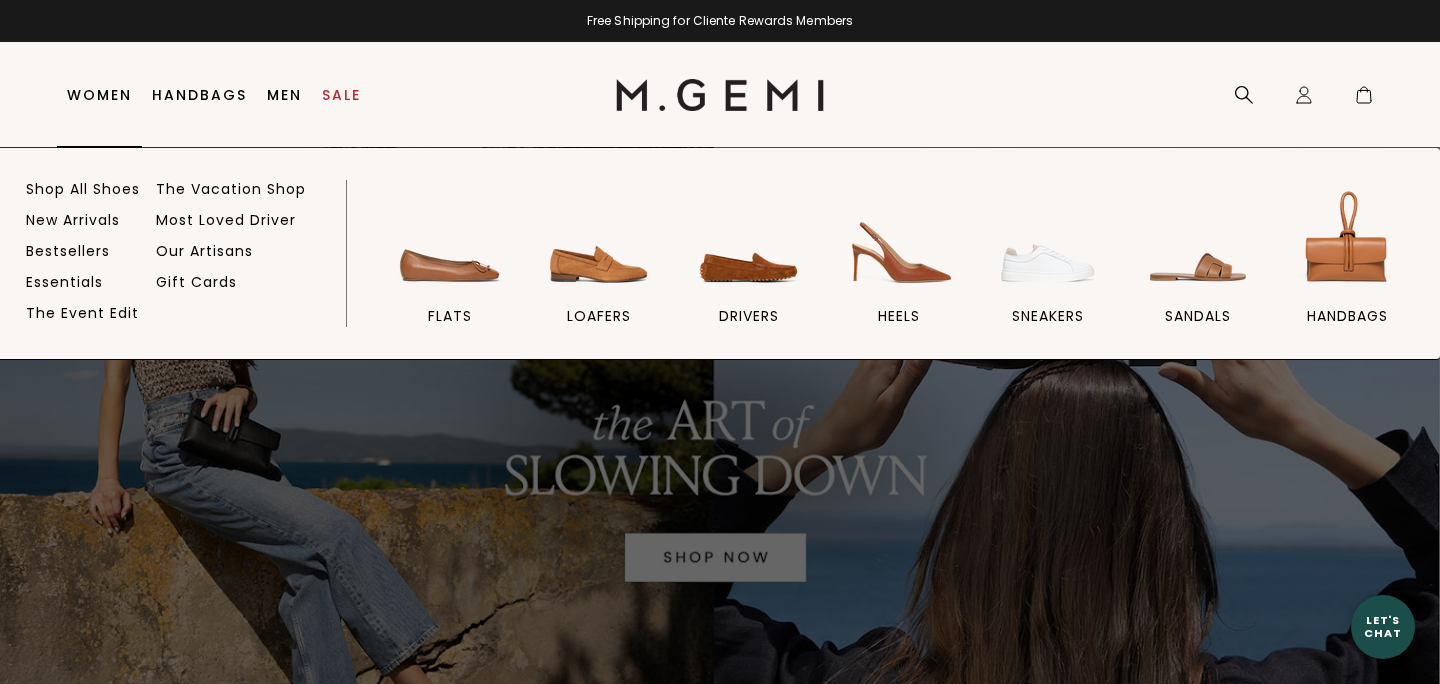 scroll, scrollTop: 0, scrollLeft: 0, axis: both 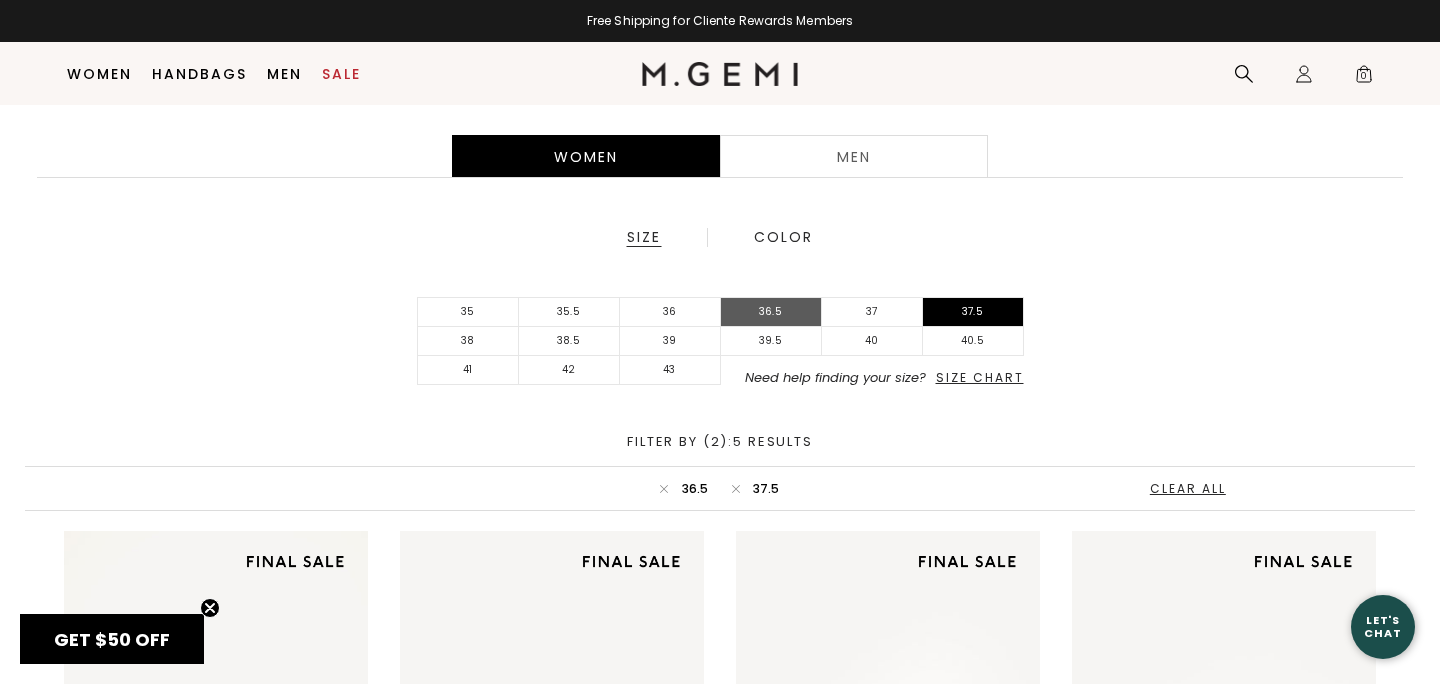 click on "36.5" at bounding box center [771, 312] 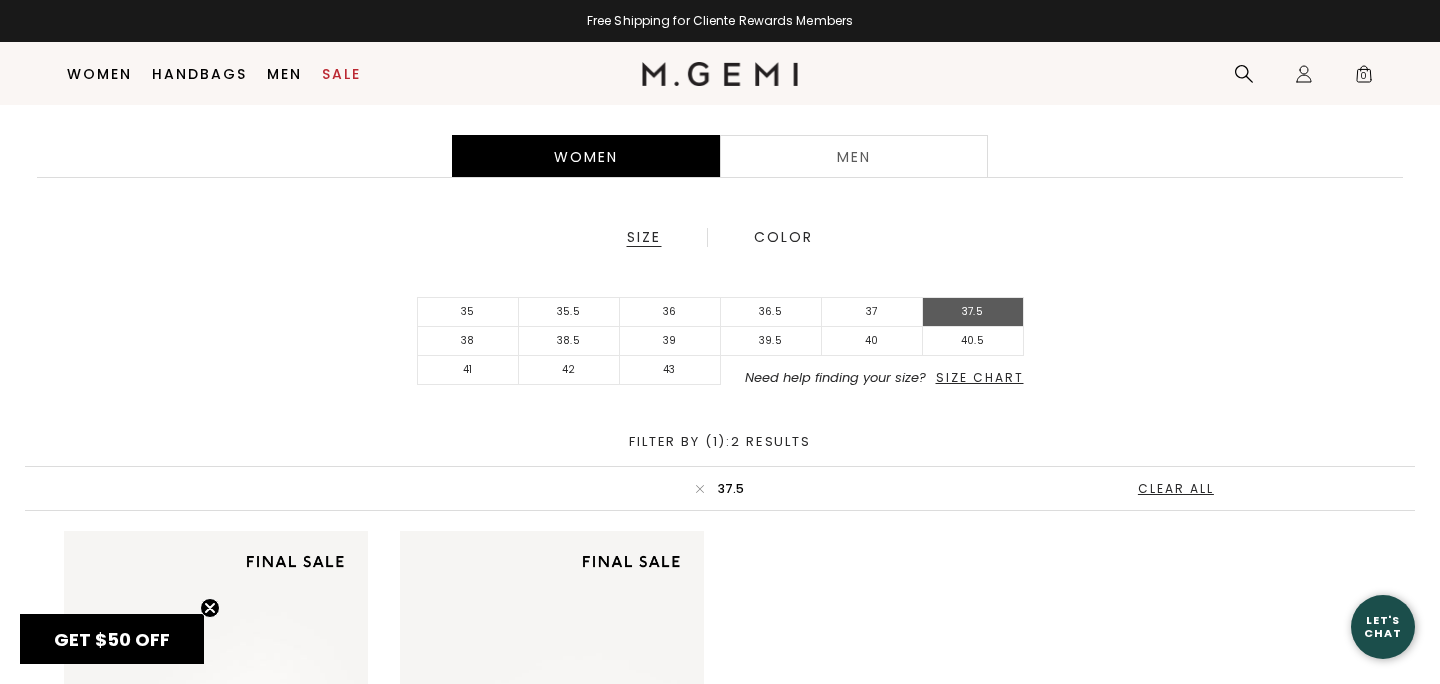click on "37.5" at bounding box center [973, 312] 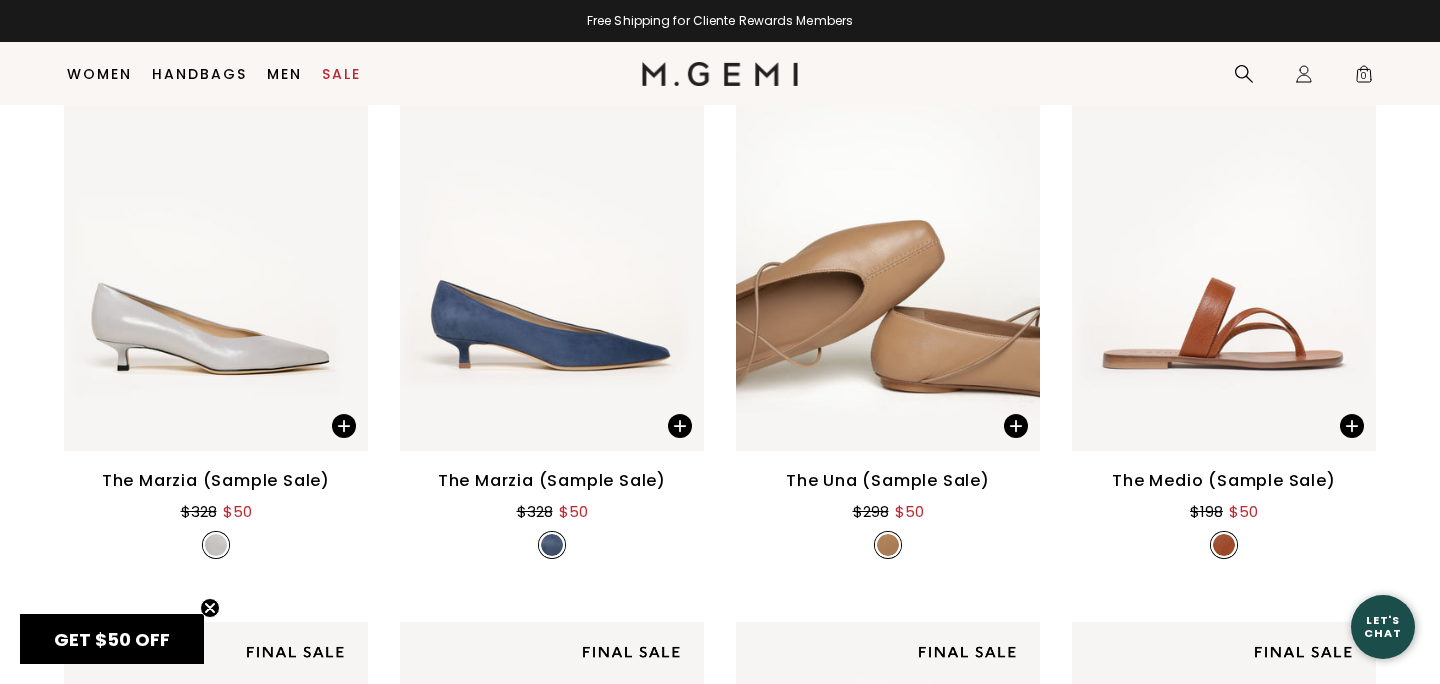 scroll, scrollTop: 1480, scrollLeft: 0, axis: vertical 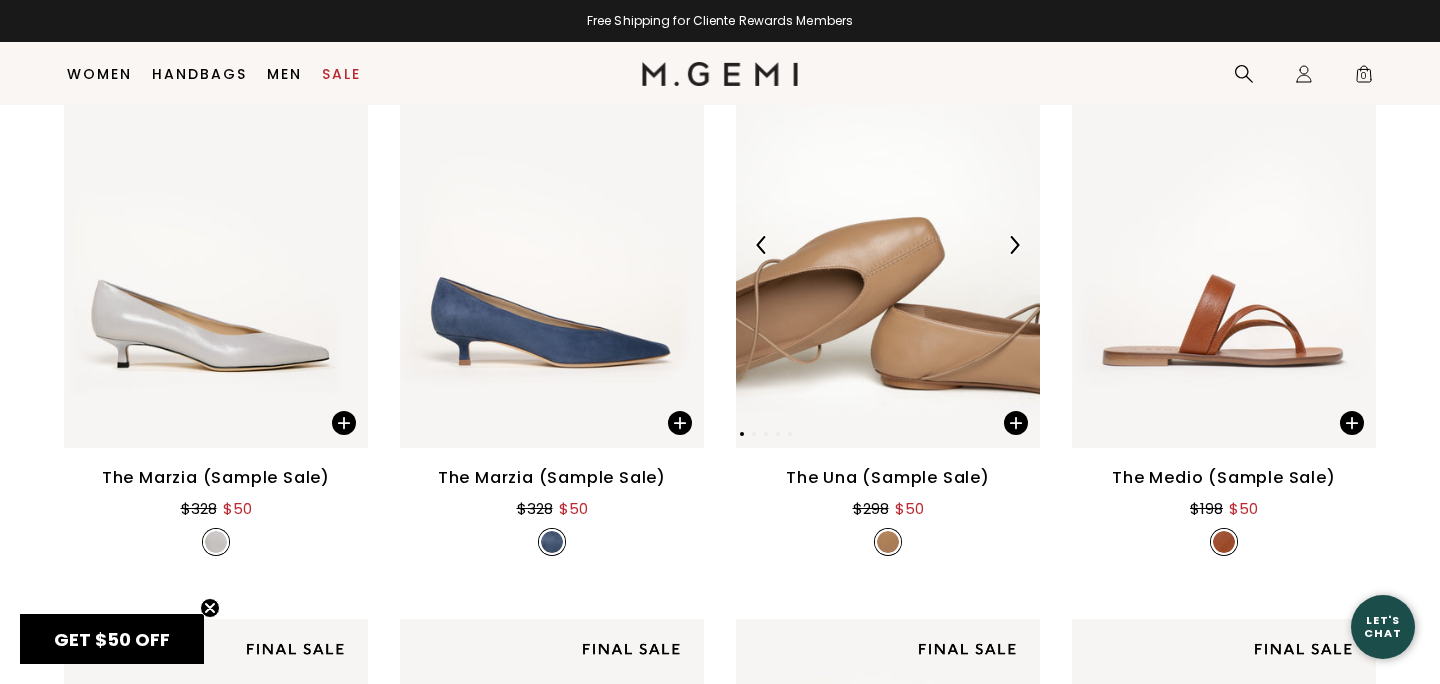 click at bounding box center [888, 244] 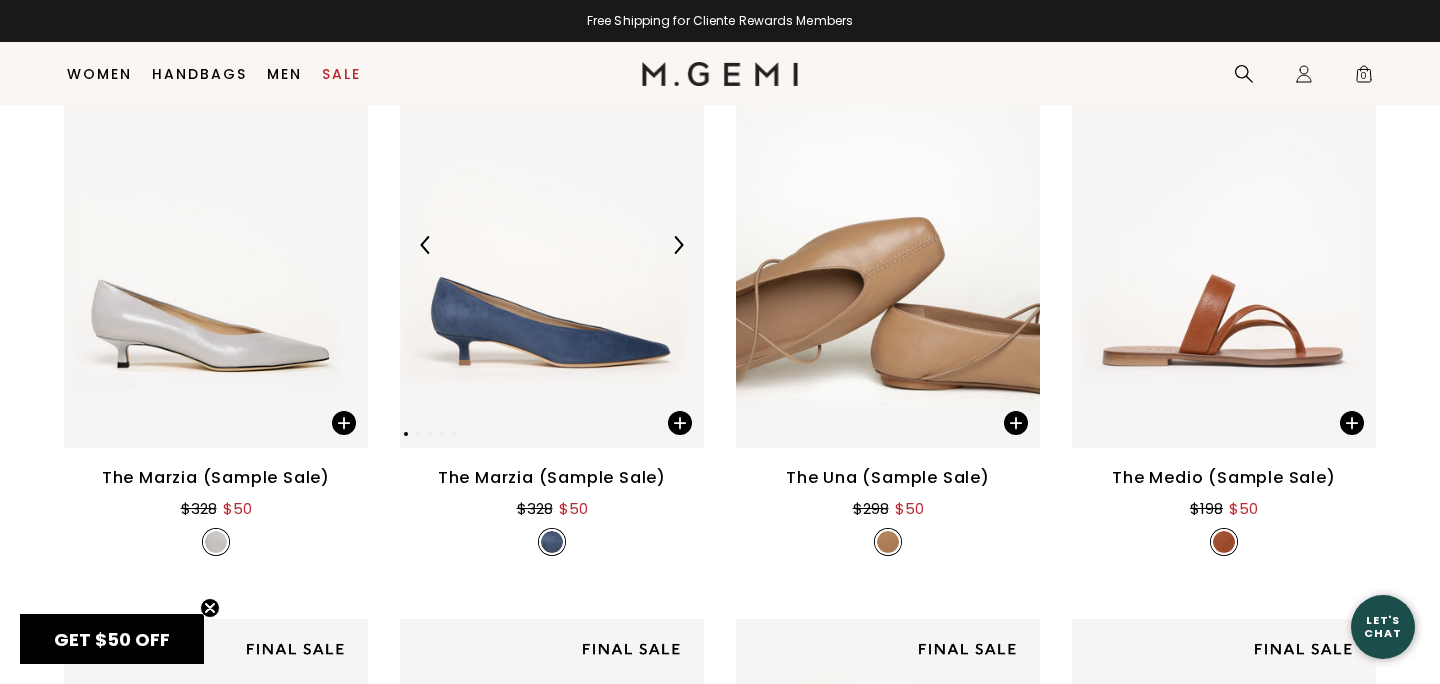 click at bounding box center [552, 244] 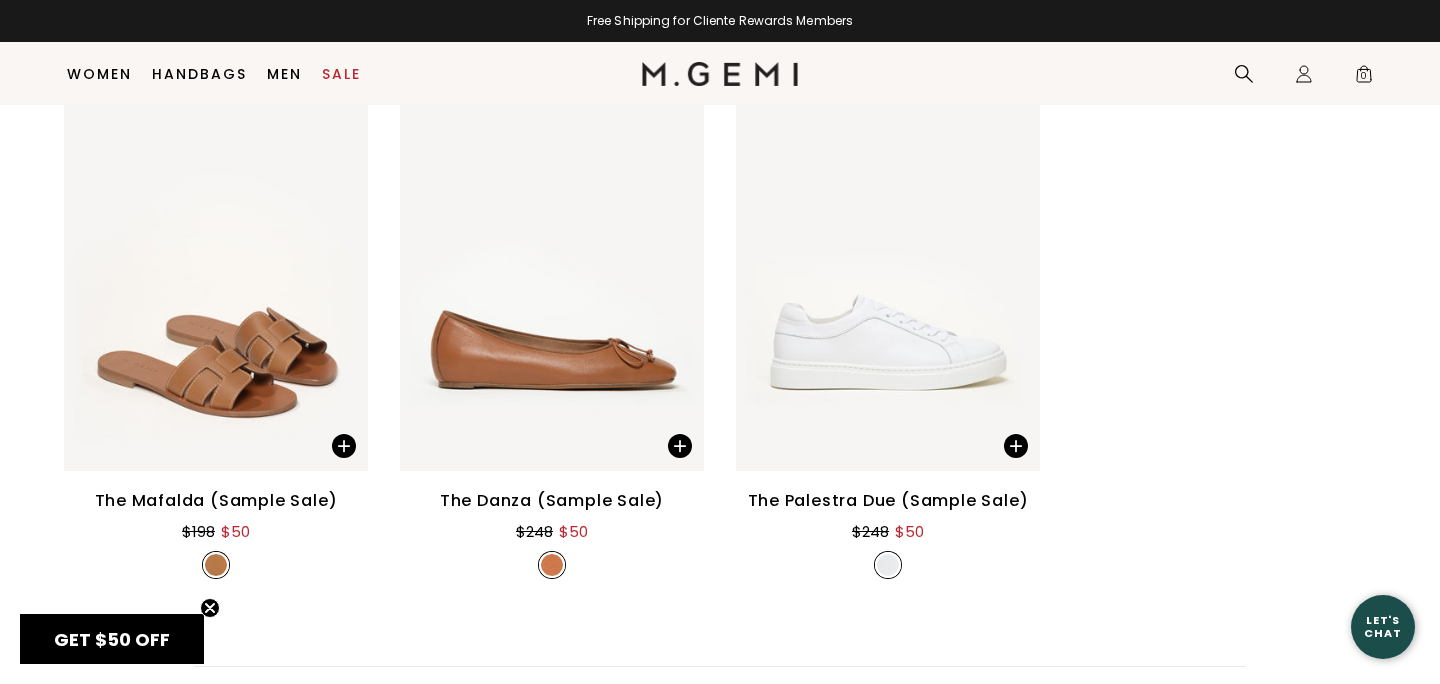 scroll, scrollTop: 2644, scrollLeft: 0, axis: vertical 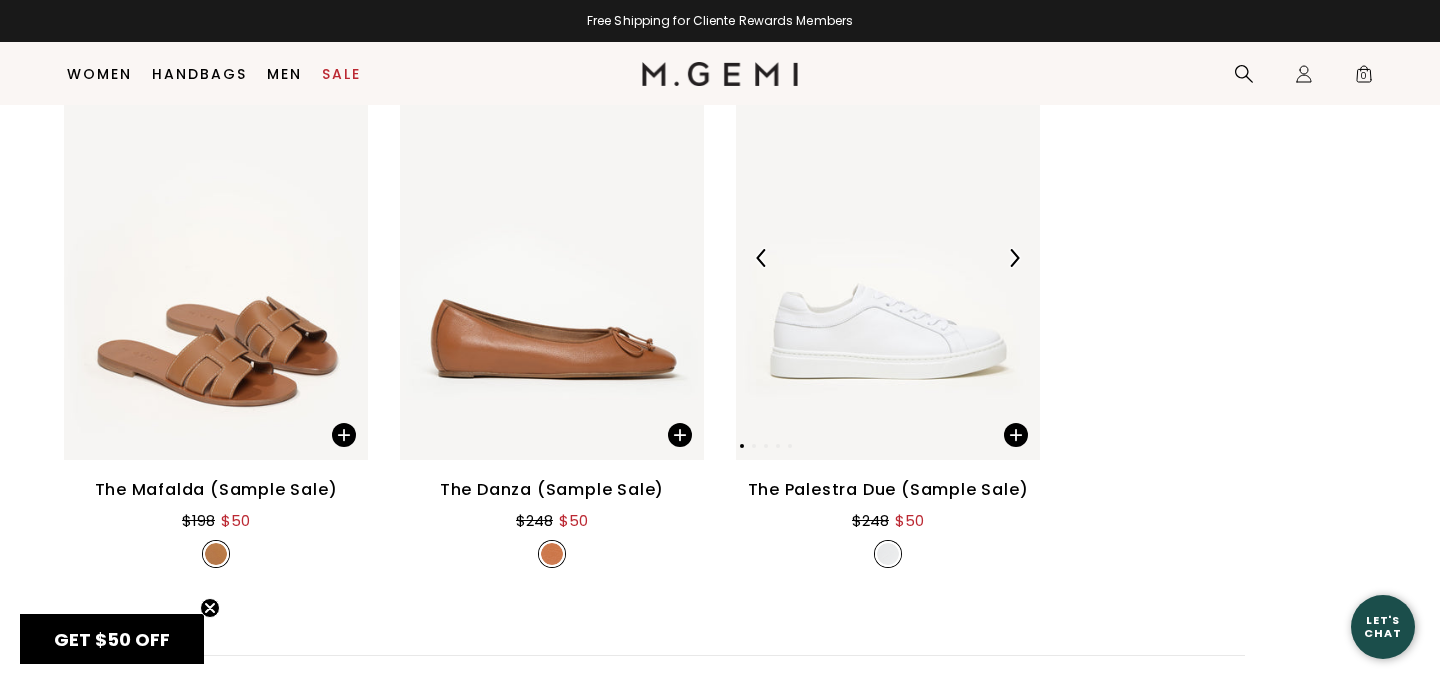 click at bounding box center [888, 257] 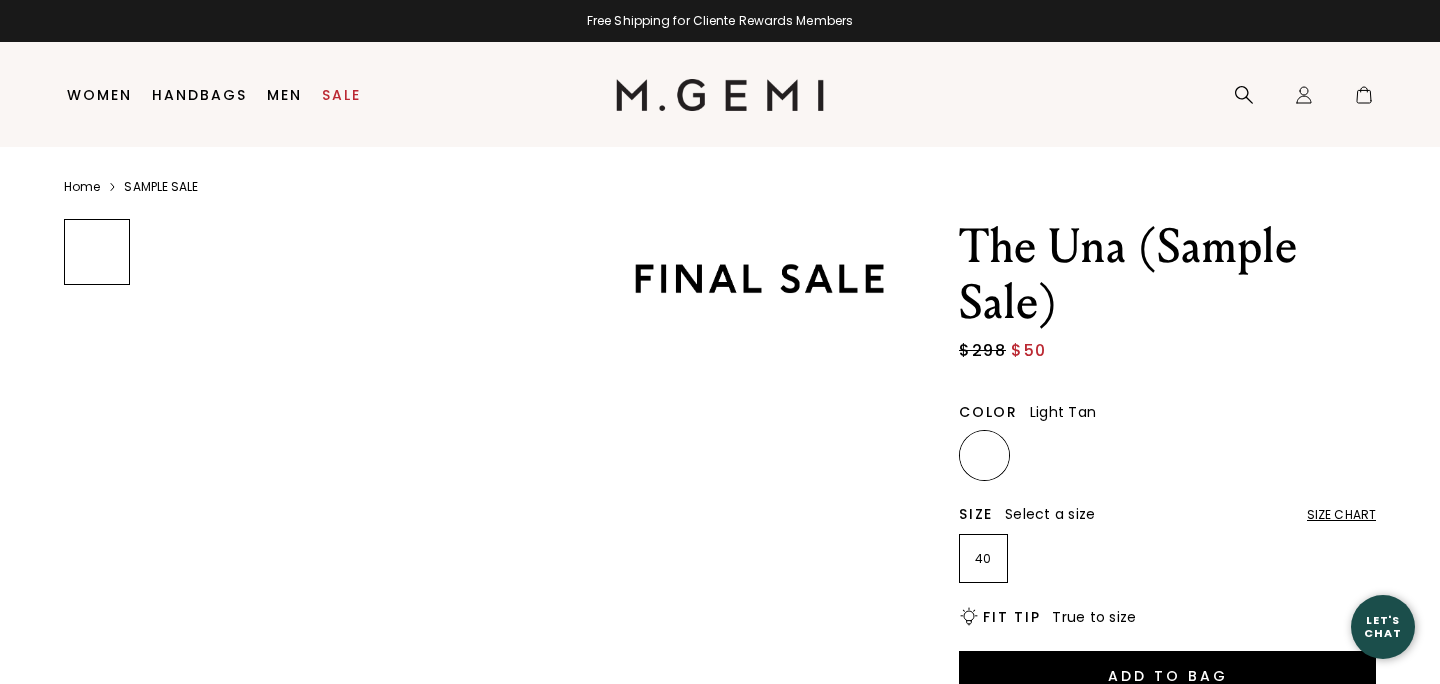 scroll, scrollTop: 0, scrollLeft: 0, axis: both 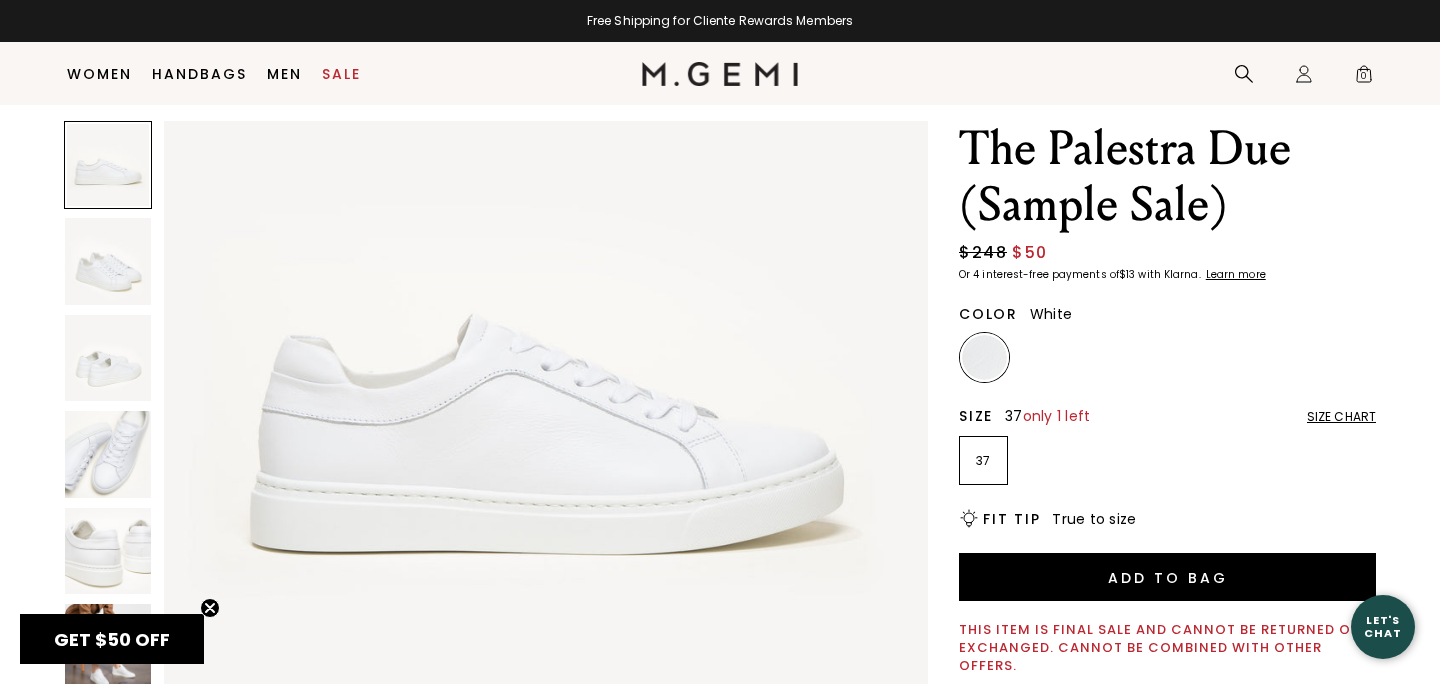 click on "37" at bounding box center [983, 461] 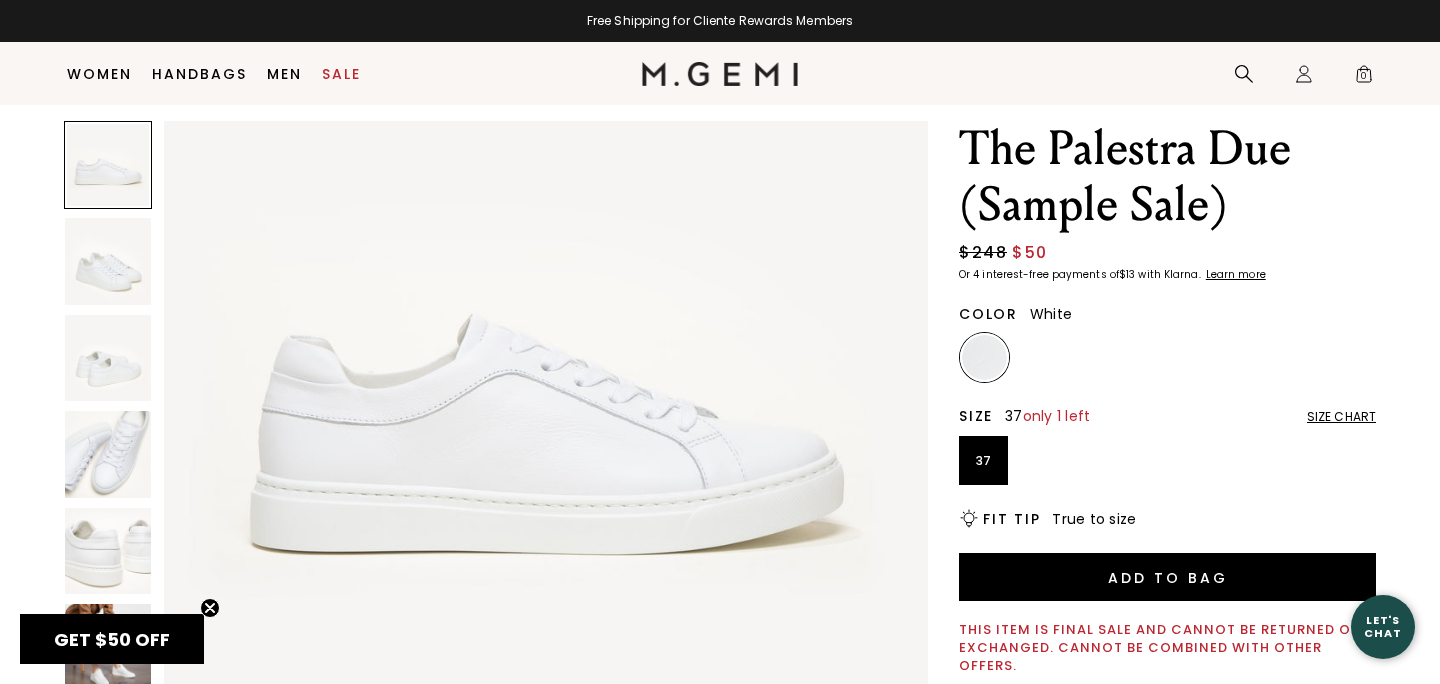 click on "Size Chart" at bounding box center [1341, 417] 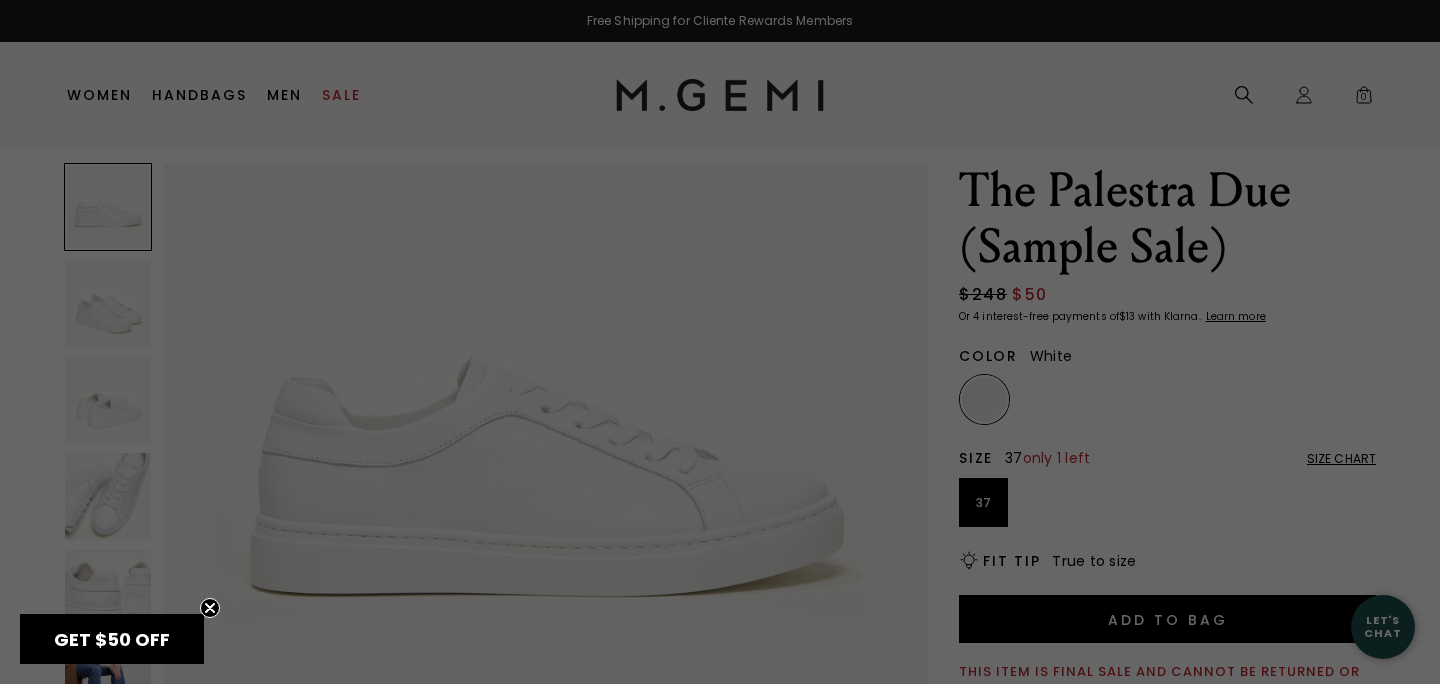 scroll, scrollTop: 0, scrollLeft: 0, axis: both 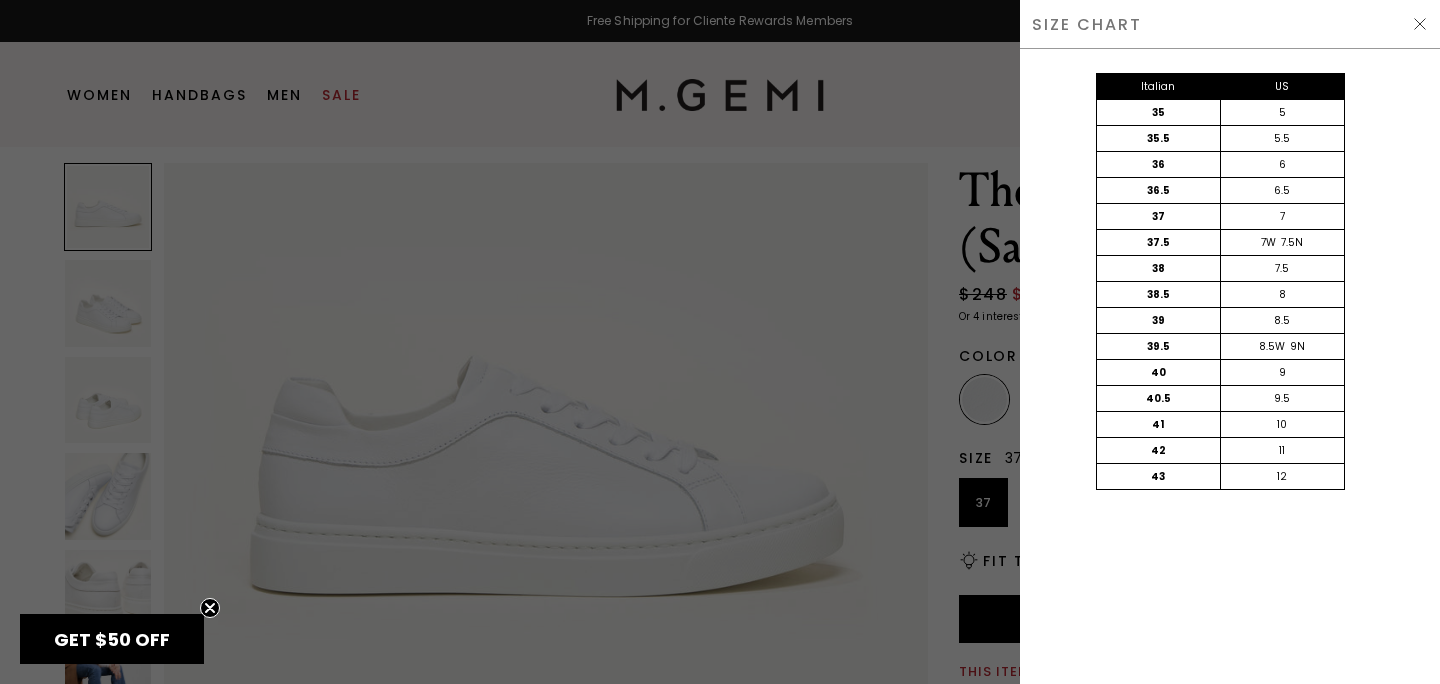 click at bounding box center (1420, 24) 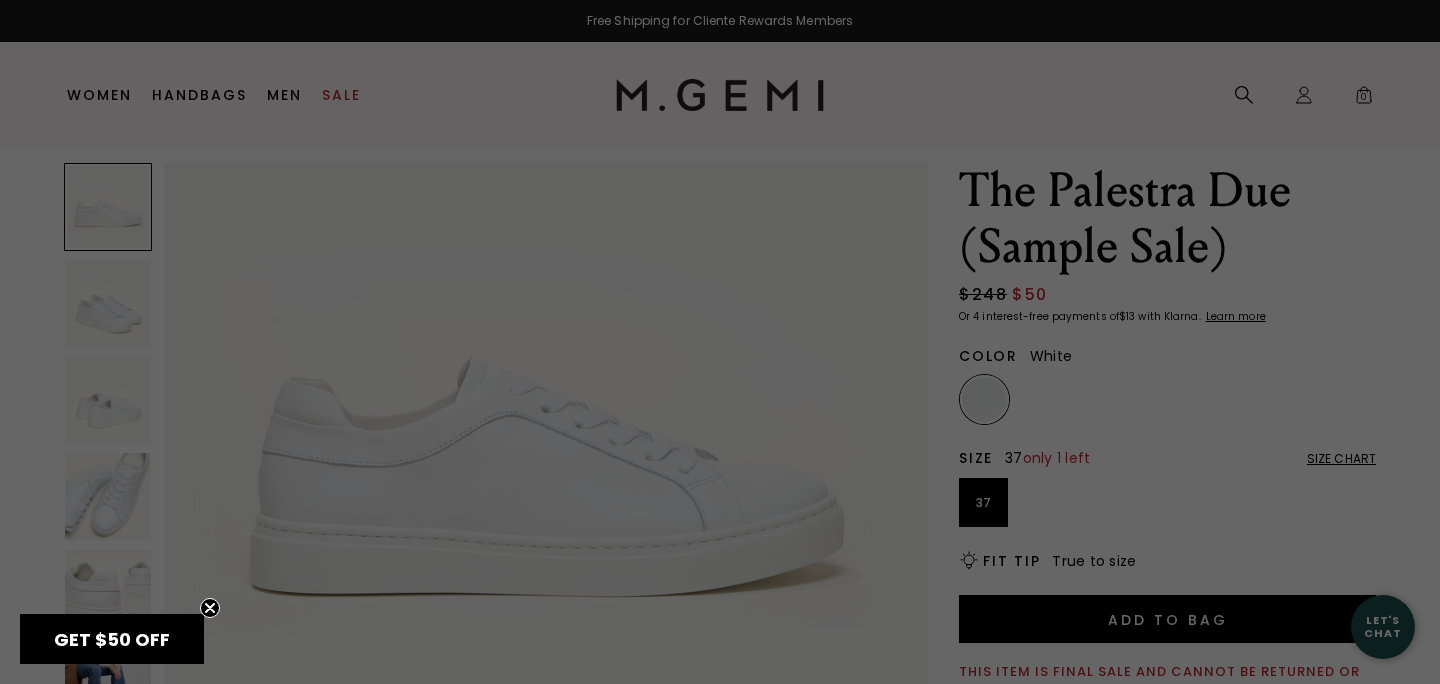 scroll, scrollTop: 56, scrollLeft: 0, axis: vertical 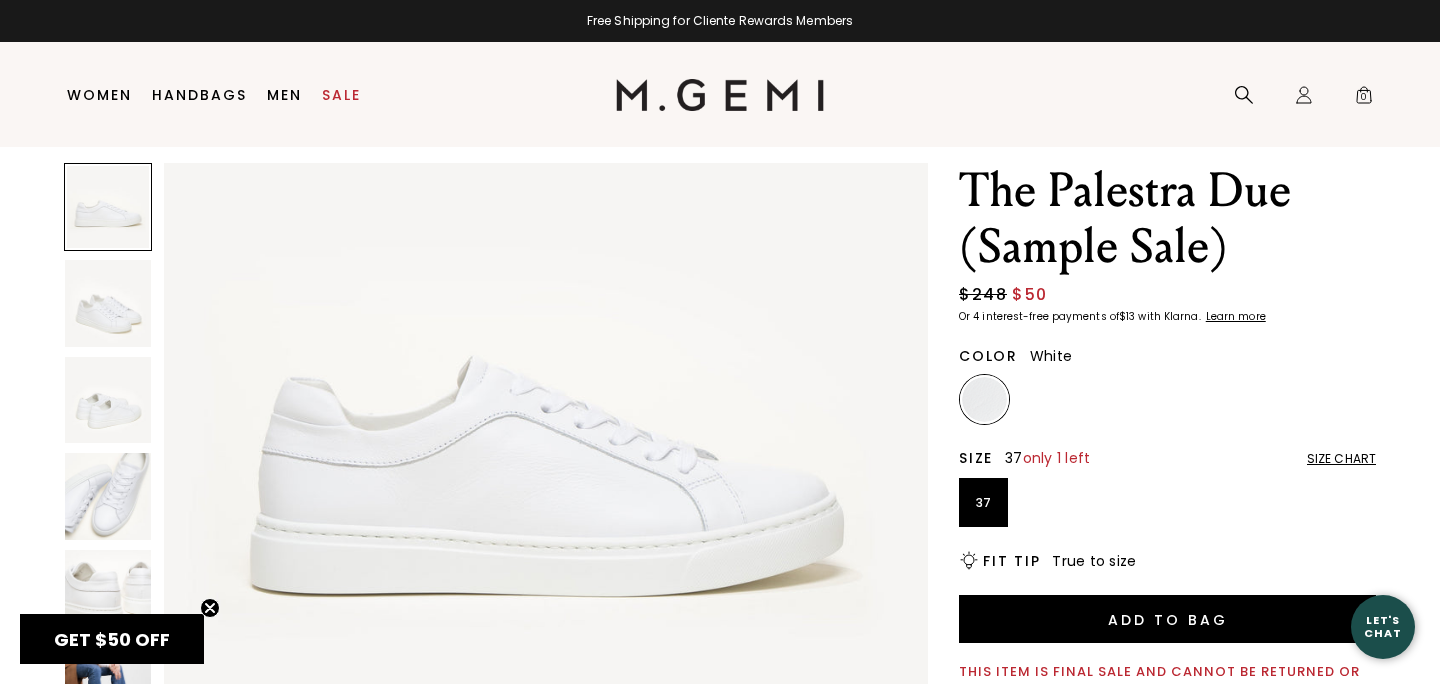 click at bounding box center [108, 303] 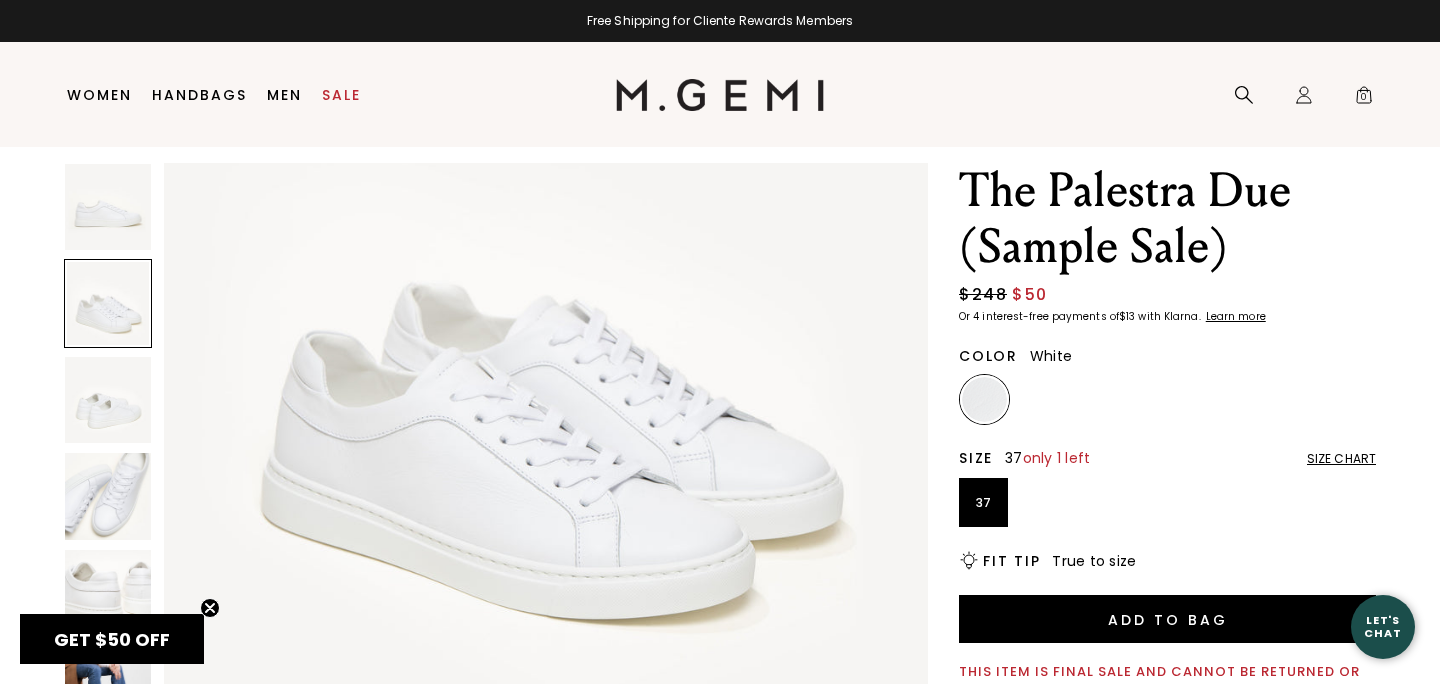 scroll, scrollTop: 1035, scrollLeft: 0, axis: vertical 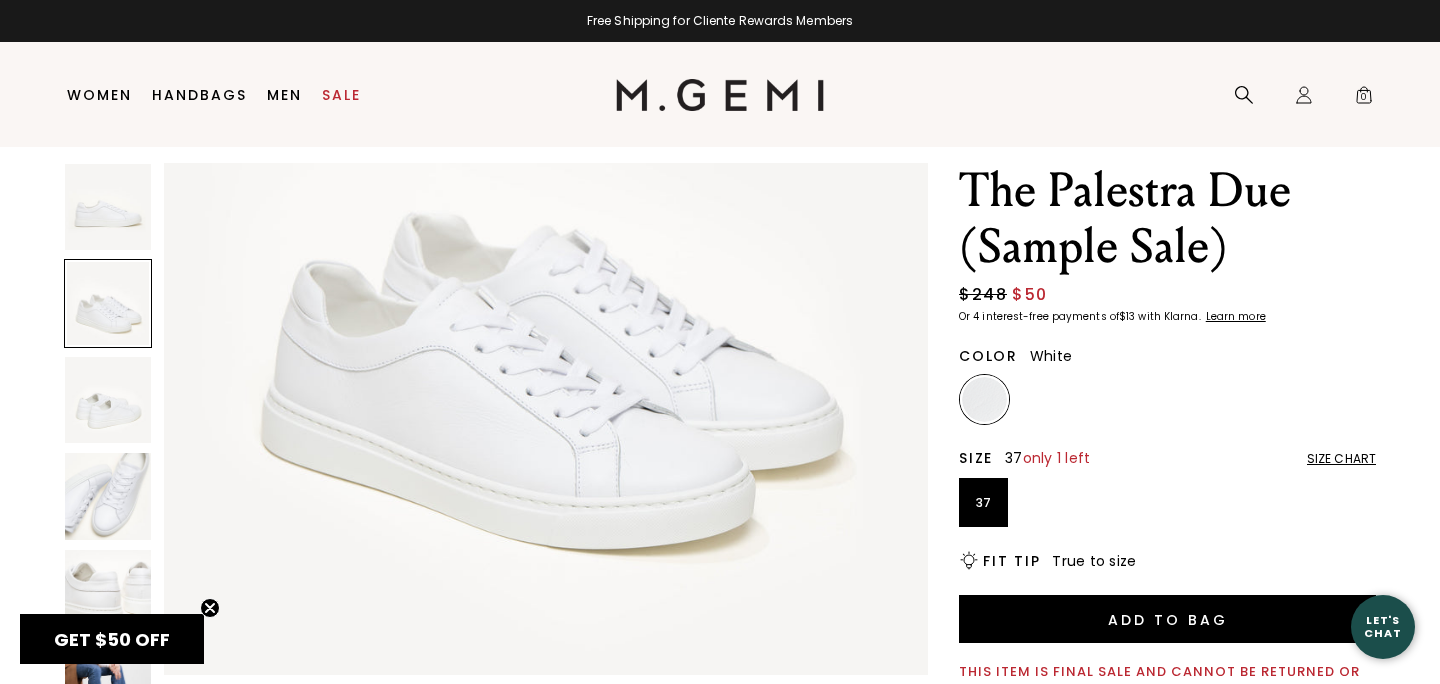click at bounding box center (108, 400) 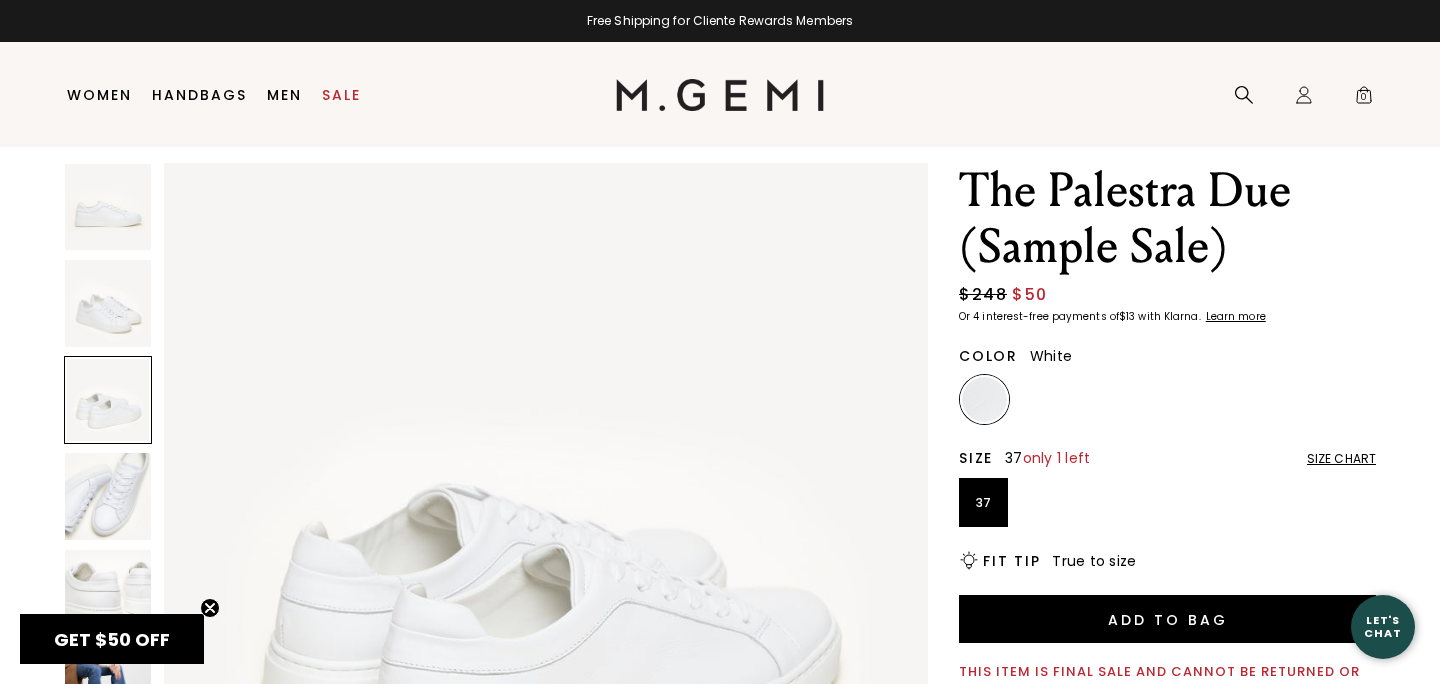 click at bounding box center (108, 496) 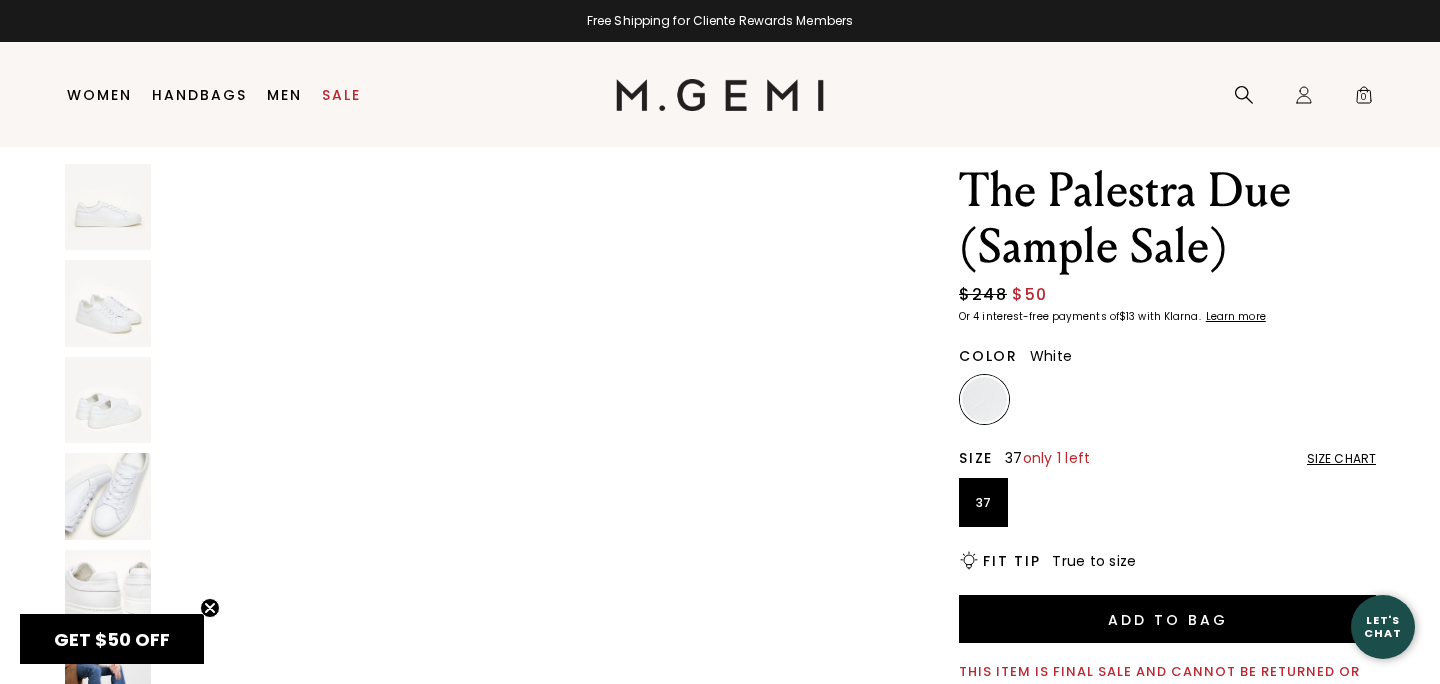 scroll, scrollTop: 5505, scrollLeft: 0, axis: vertical 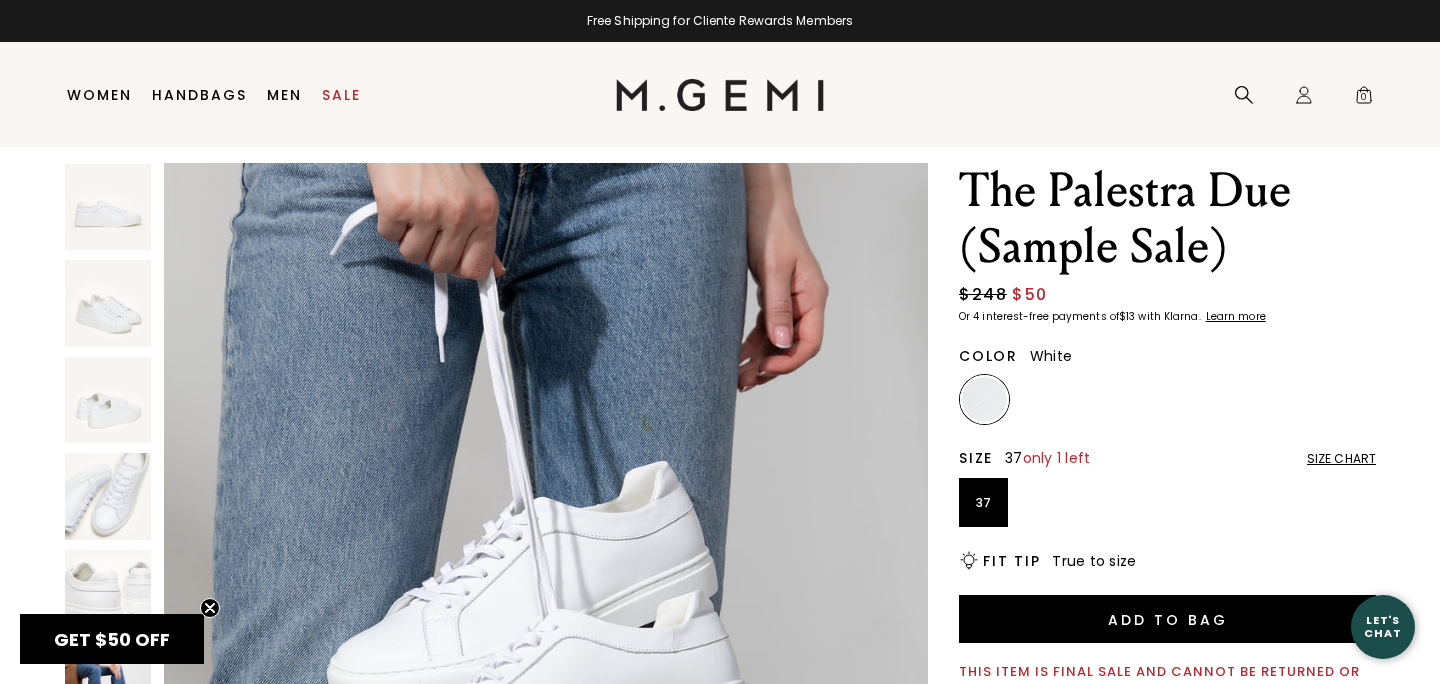 click at bounding box center [108, 303] 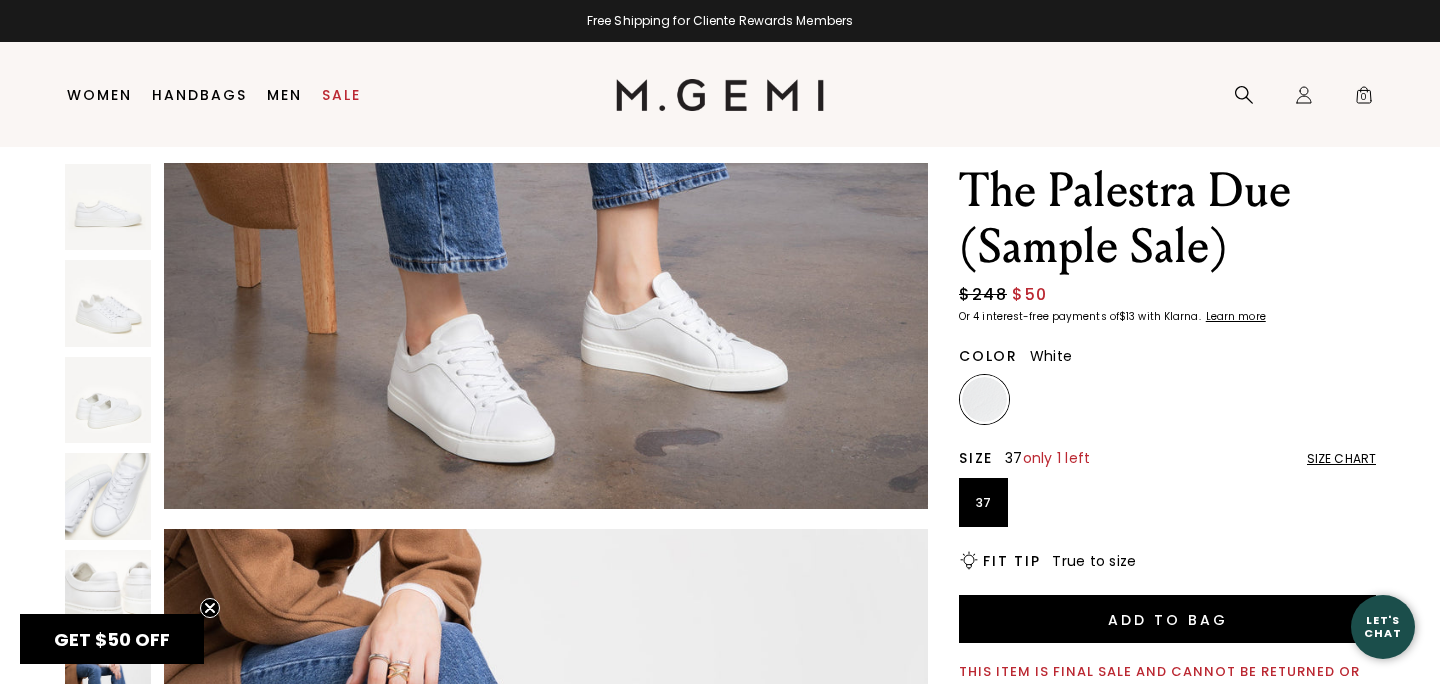 scroll, scrollTop: 4333, scrollLeft: 0, axis: vertical 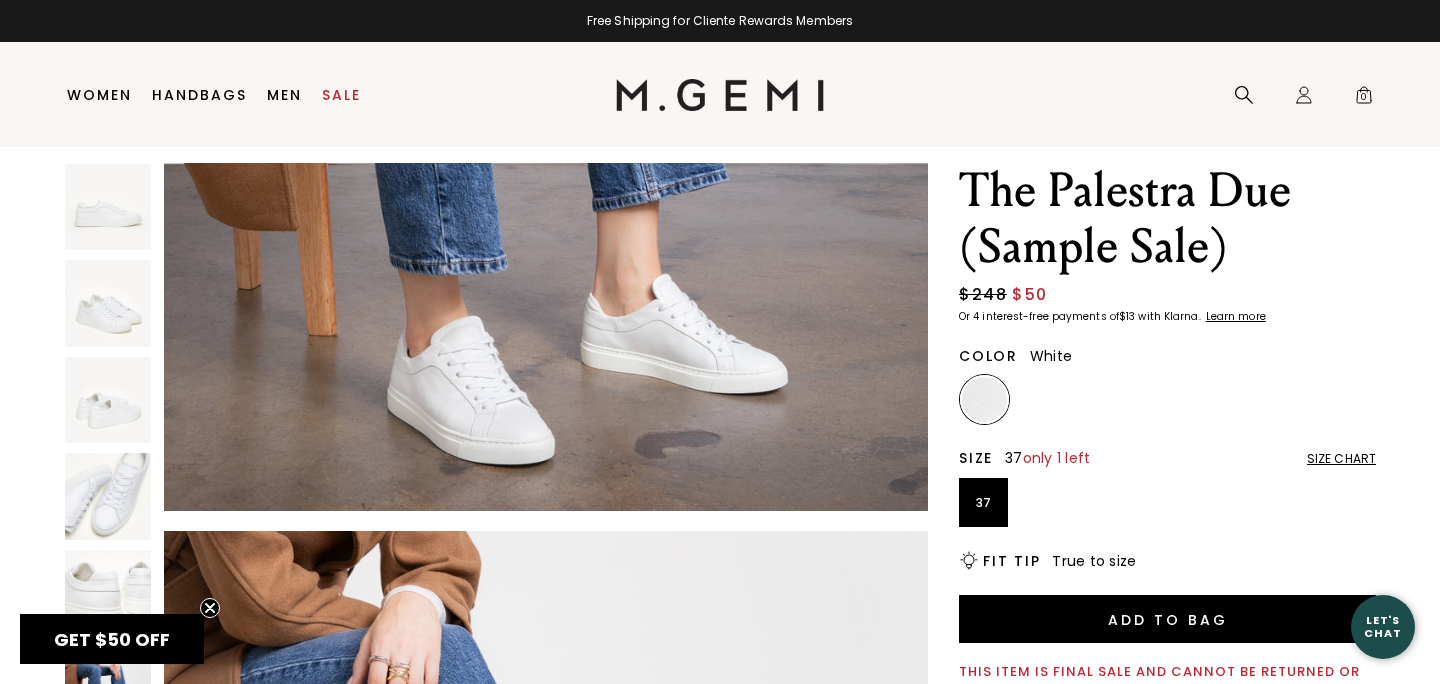 click on "Size Chart" at bounding box center [1341, 459] 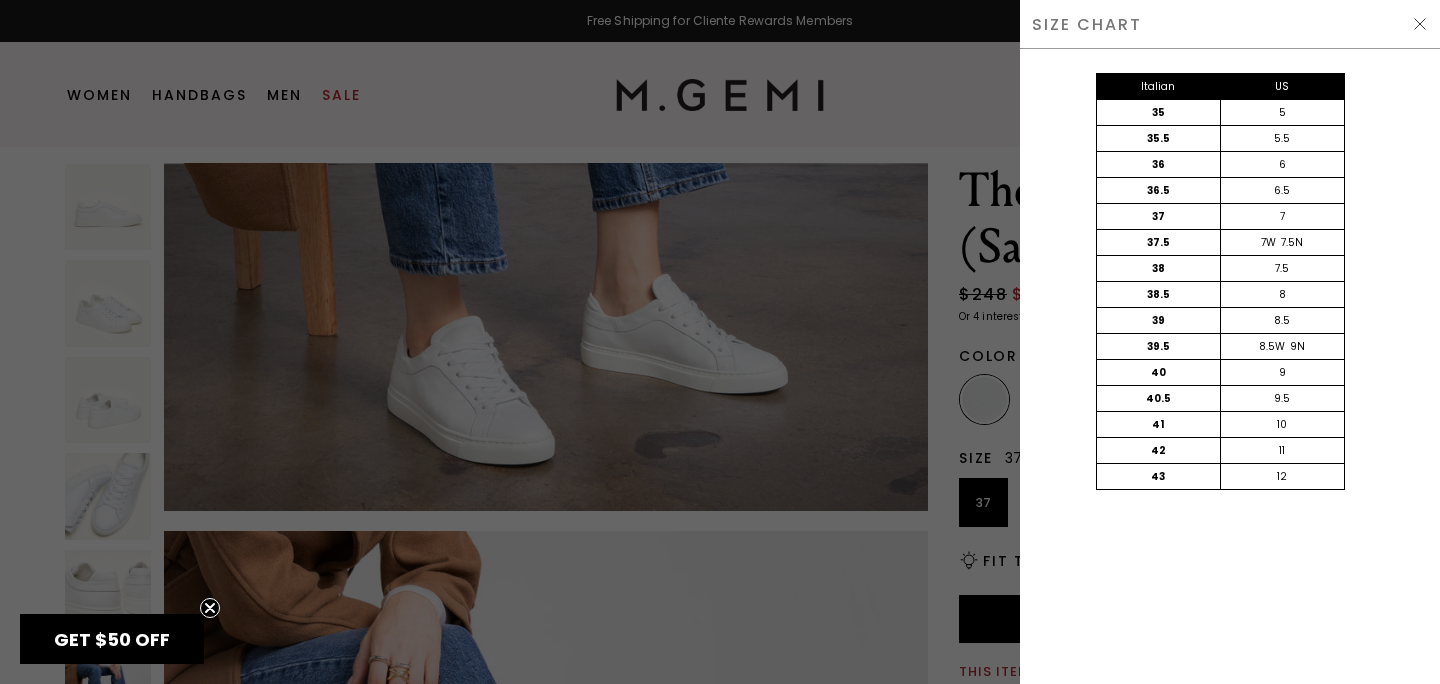 scroll, scrollTop: 0, scrollLeft: 0, axis: both 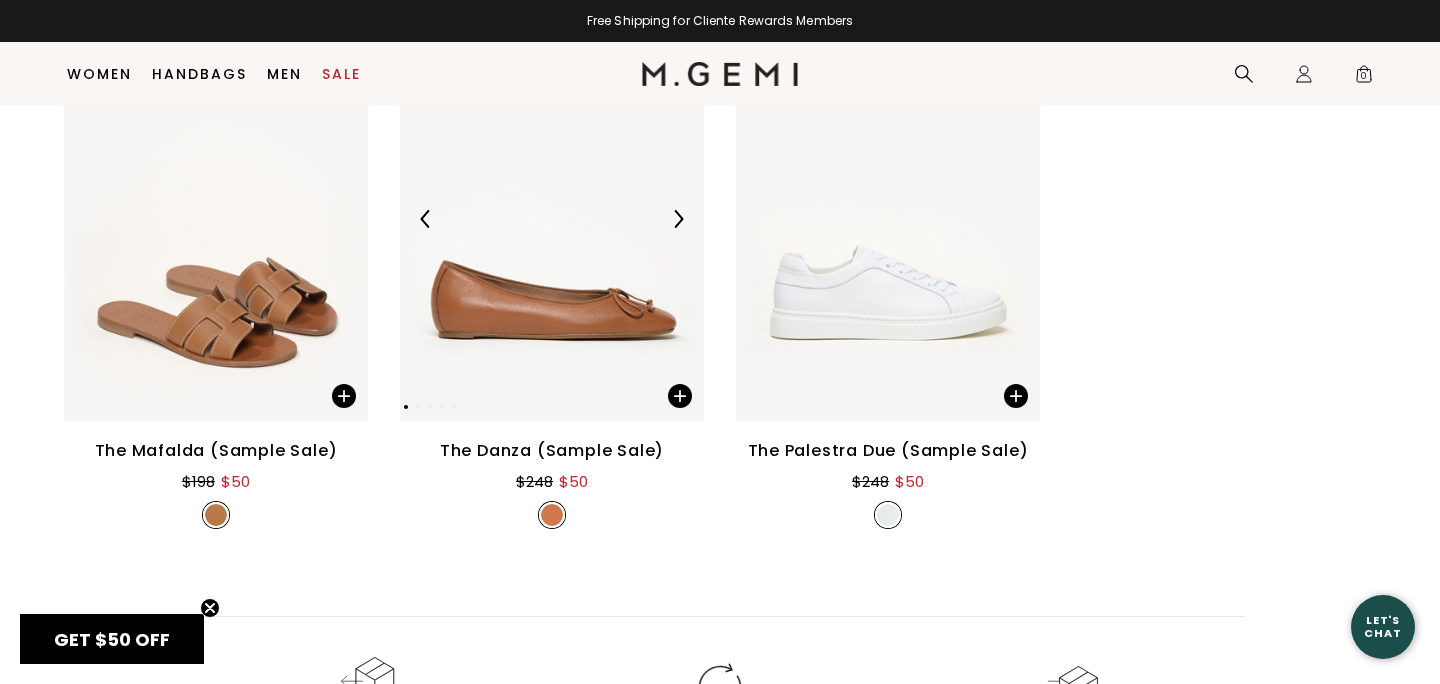 click at bounding box center (552, 218) 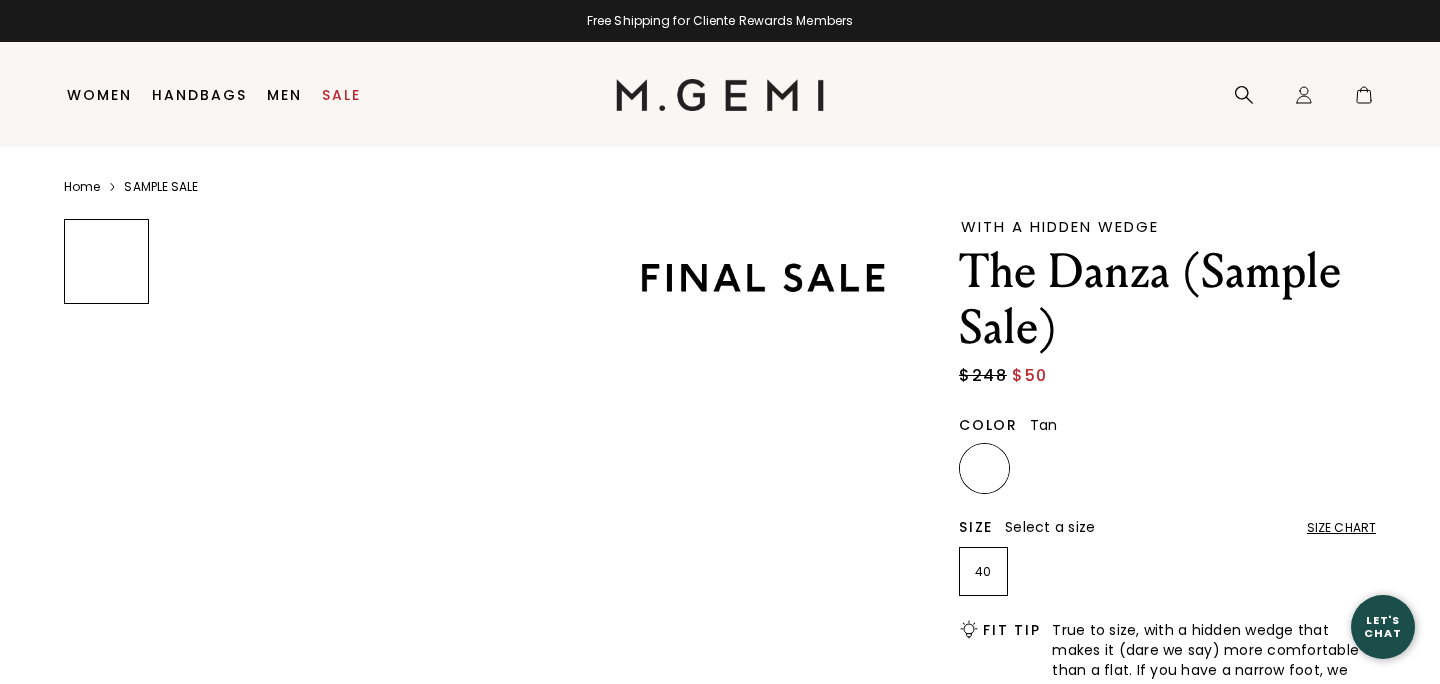 scroll, scrollTop: 0, scrollLeft: 0, axis: both 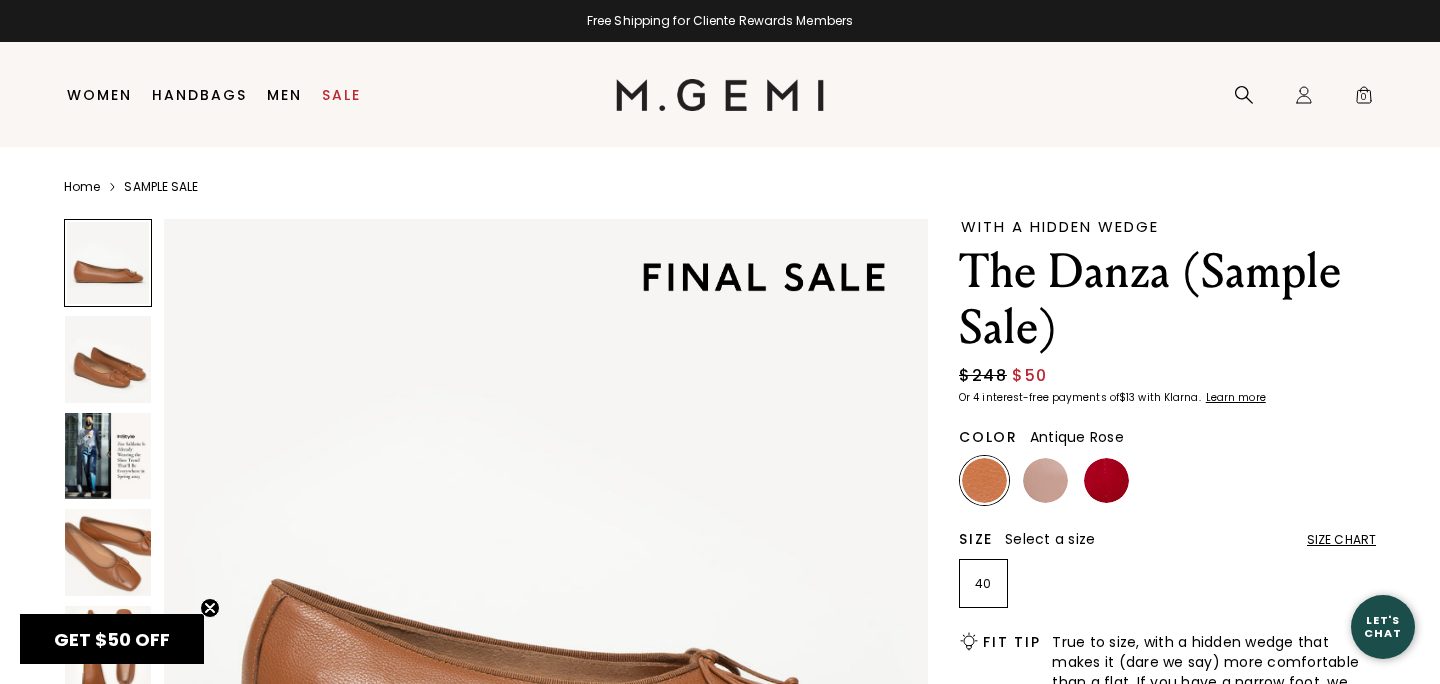 click at bounding box center [1045, 480] 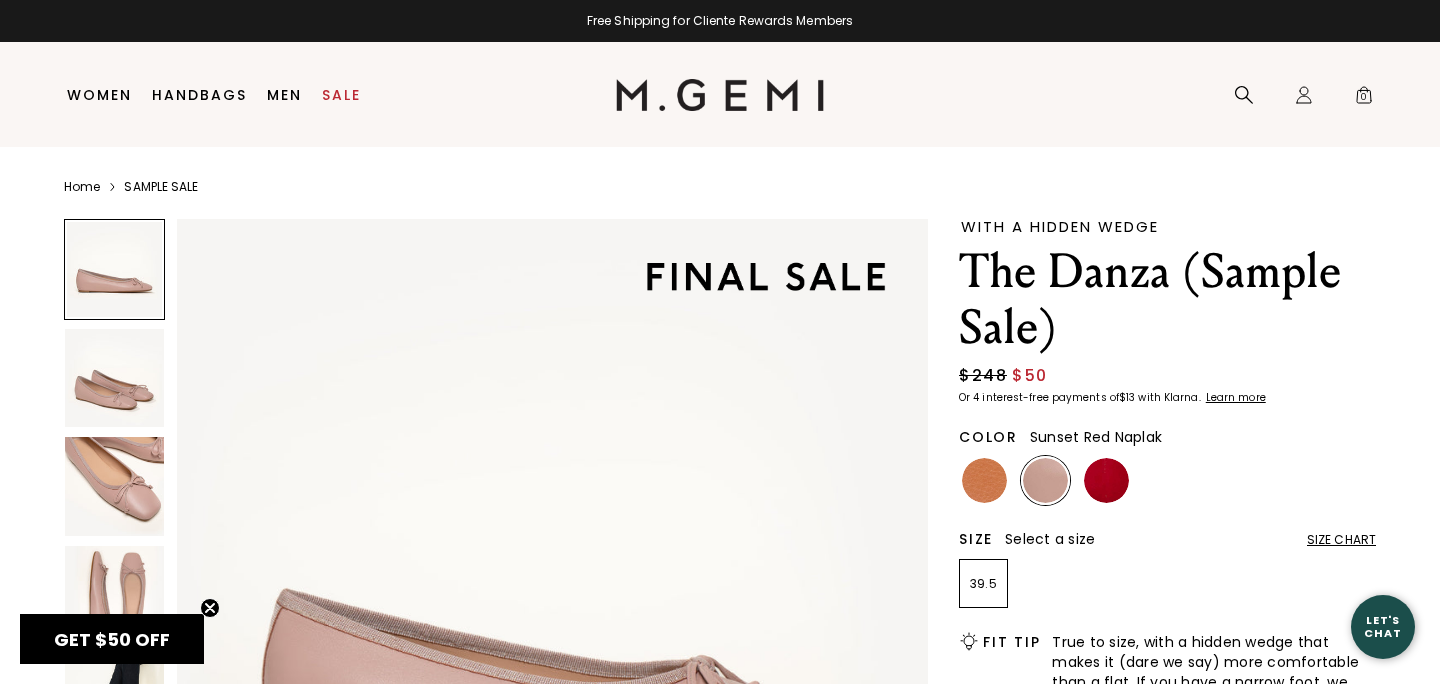 click at bounding box center (1106, 480) 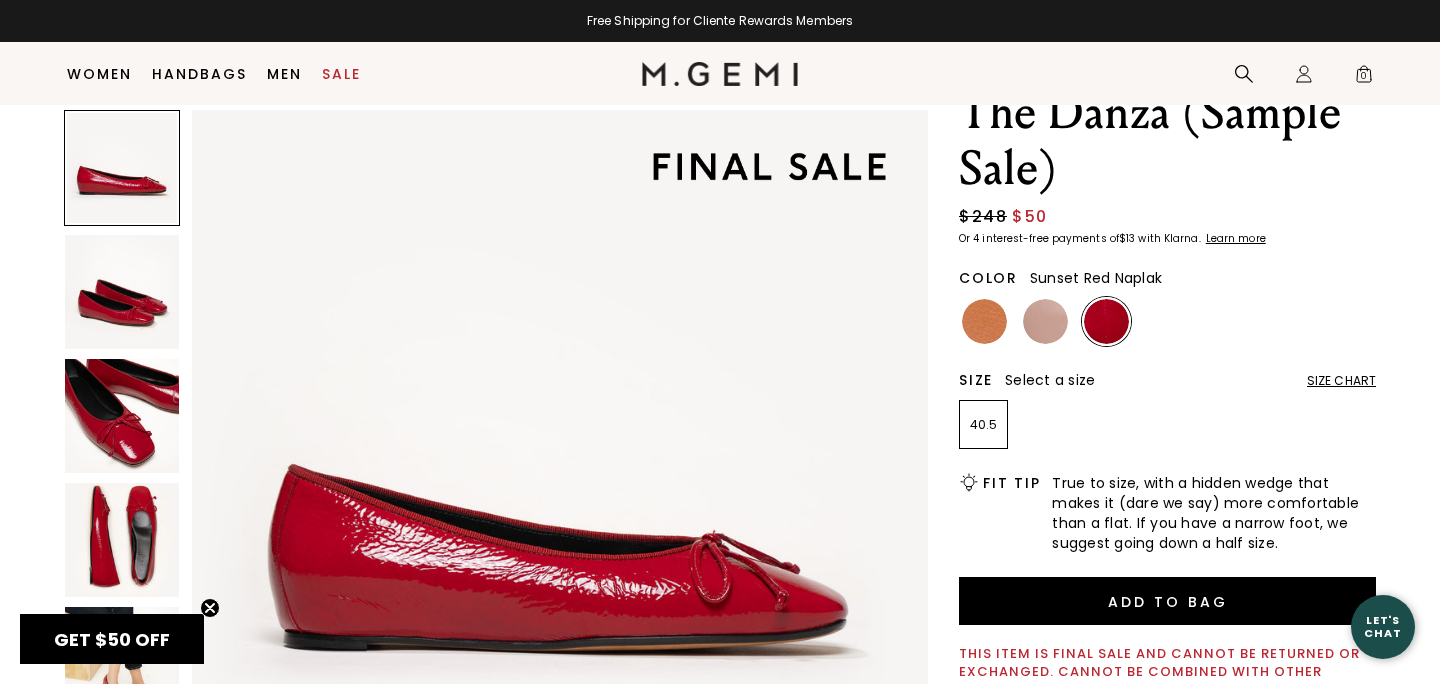 scroll, scrollTop: 111, scrollLeft: 0, axis: vertical 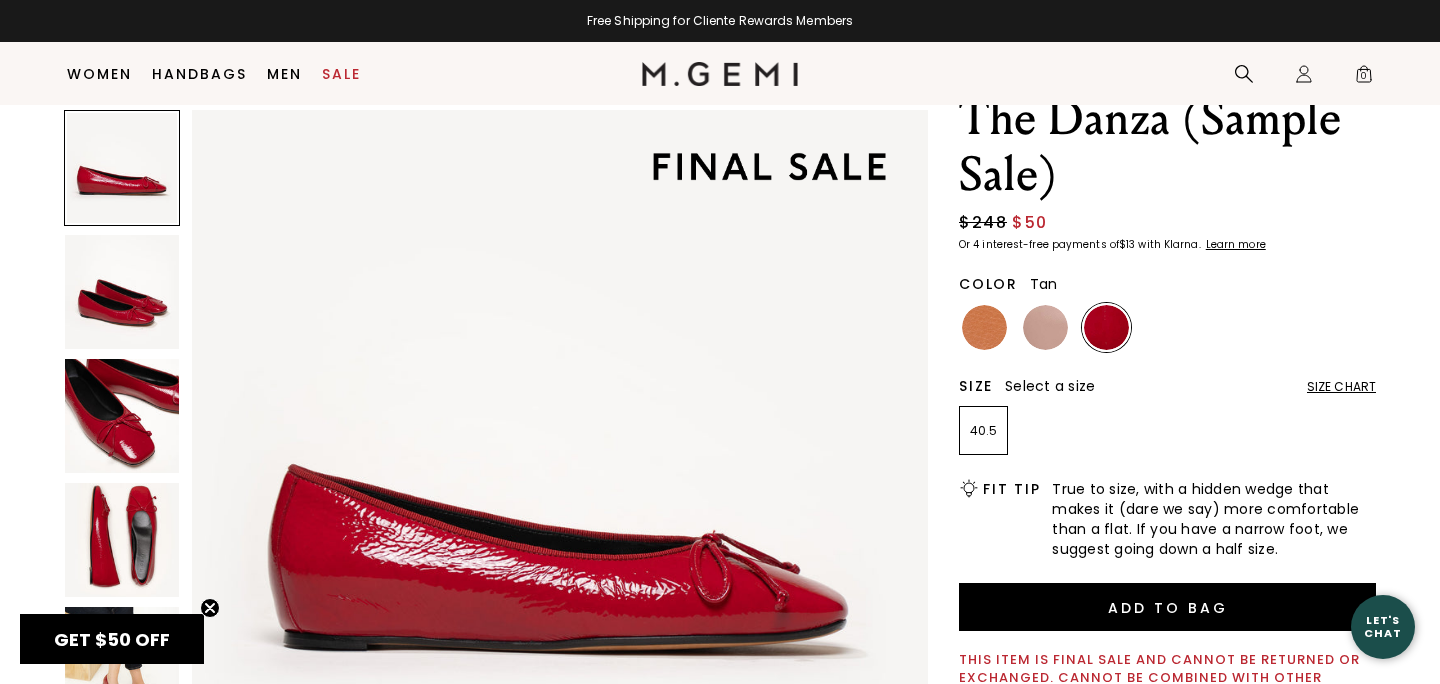 click at bounding box center (984, 327) 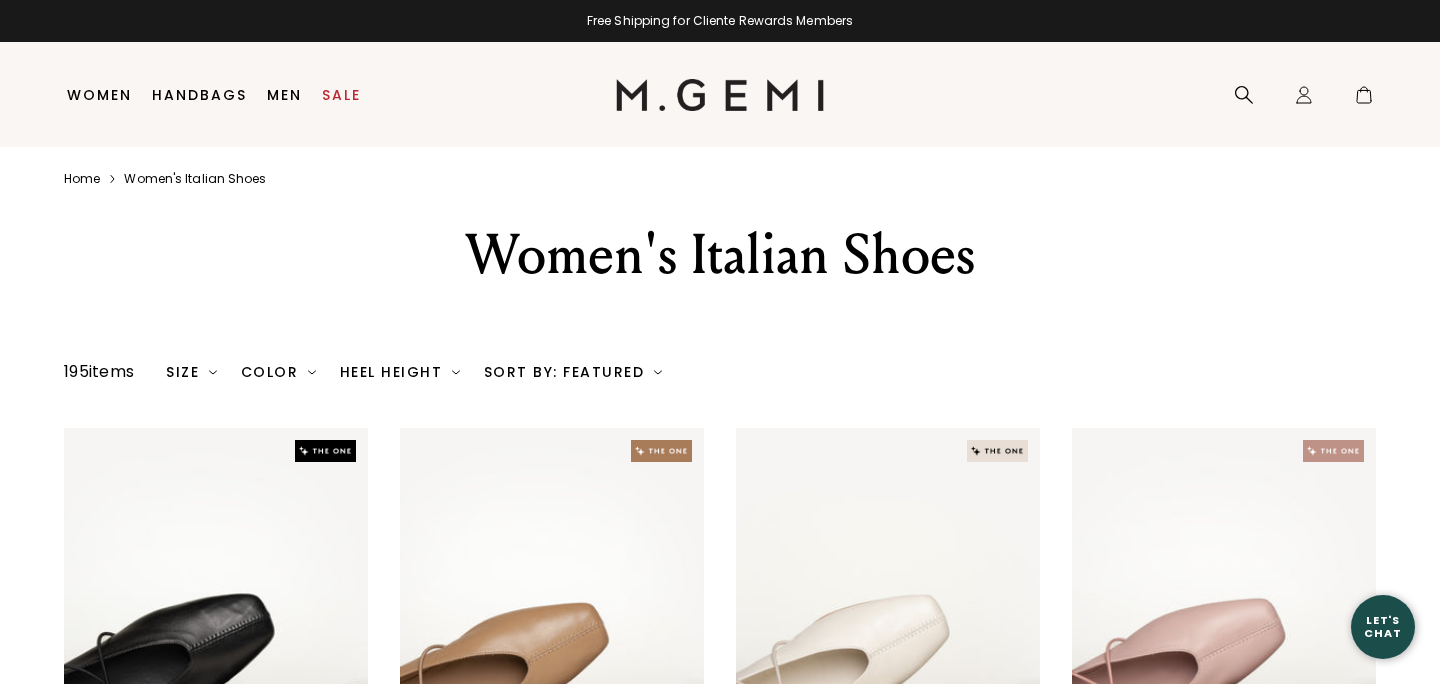 scroll, scrollTop: 0, scrollLeft: 0, axis: both 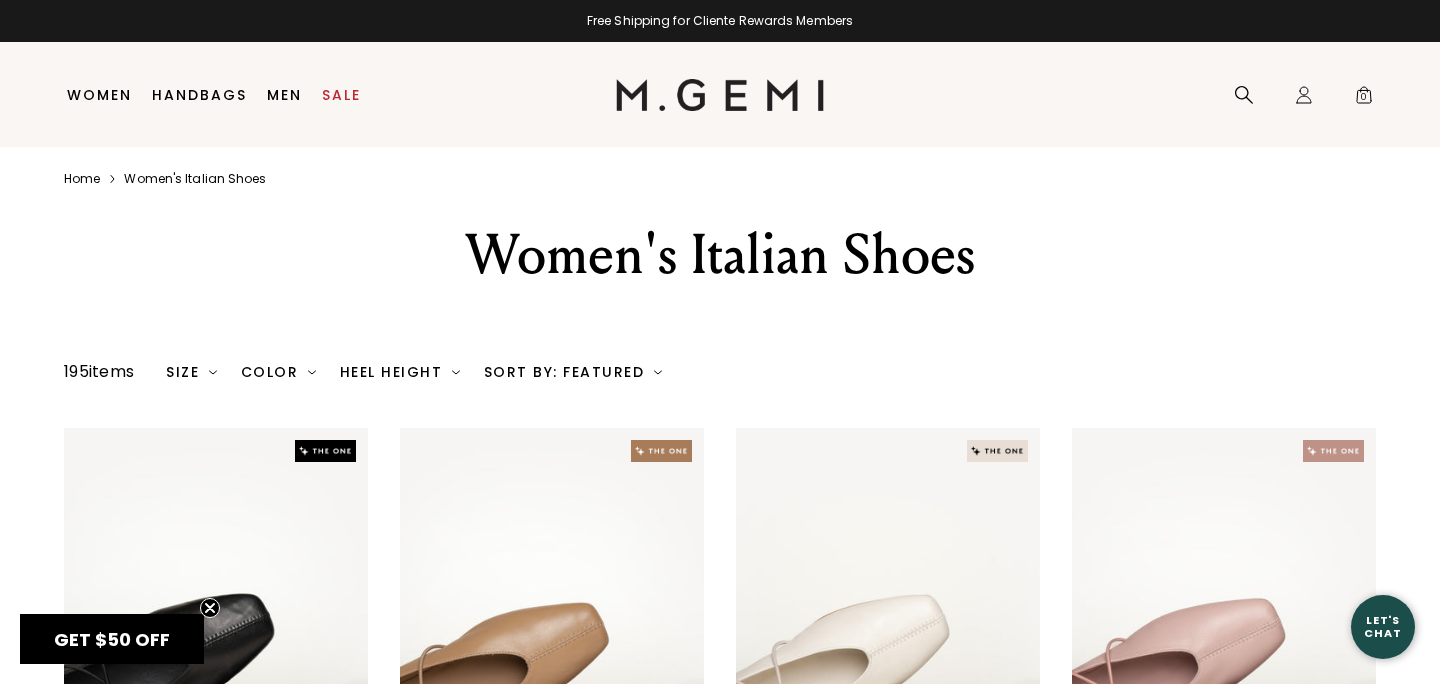 click on "Sort By: Featured" at bounding box center (573, 372) 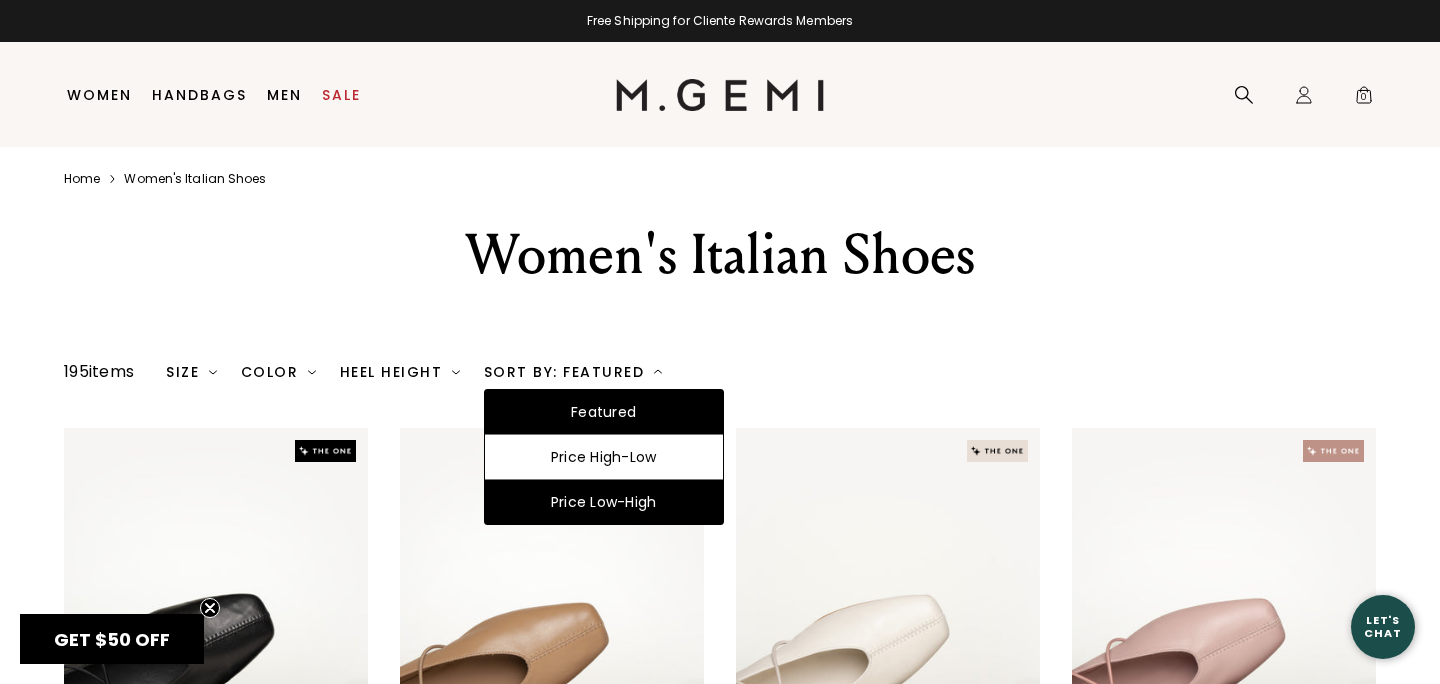 click on "Price Low-High" at bounding box center (604, 502) 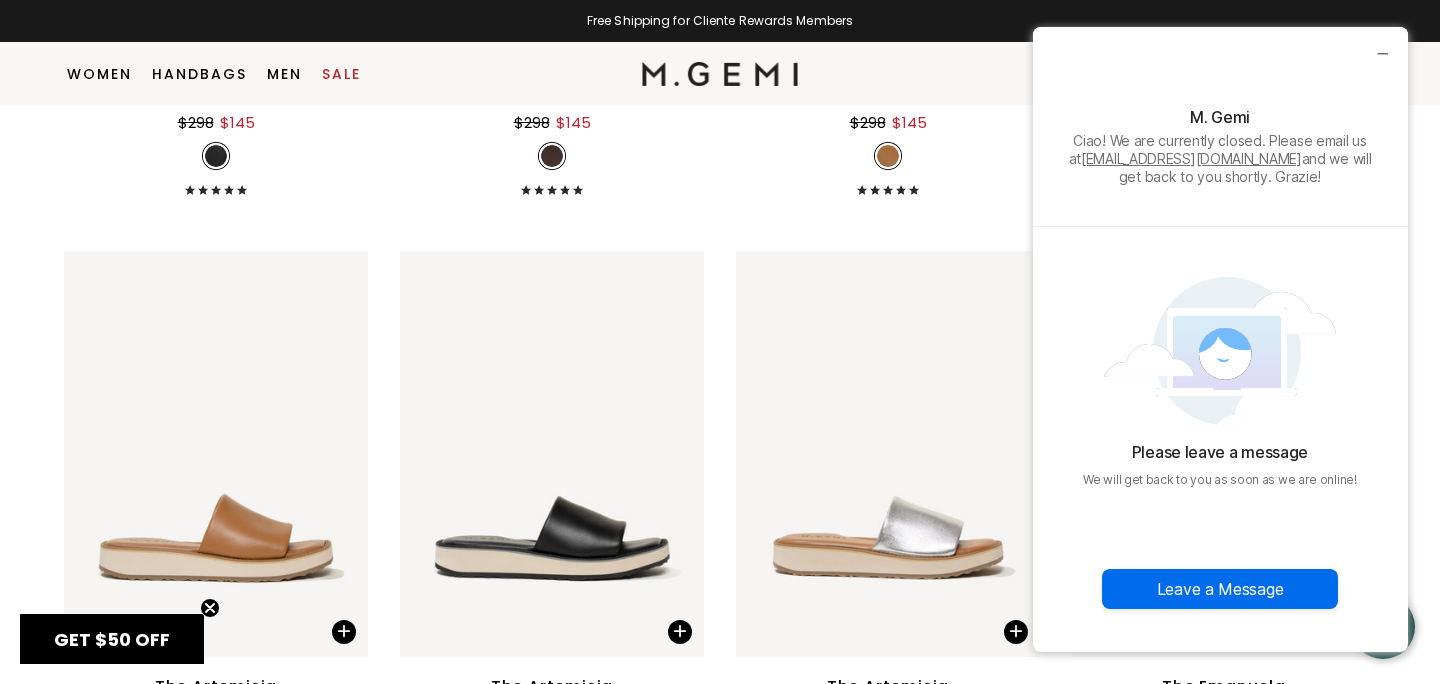 scroll, scrollTop: 4104, scrollLeft: 0, axis: vertical 